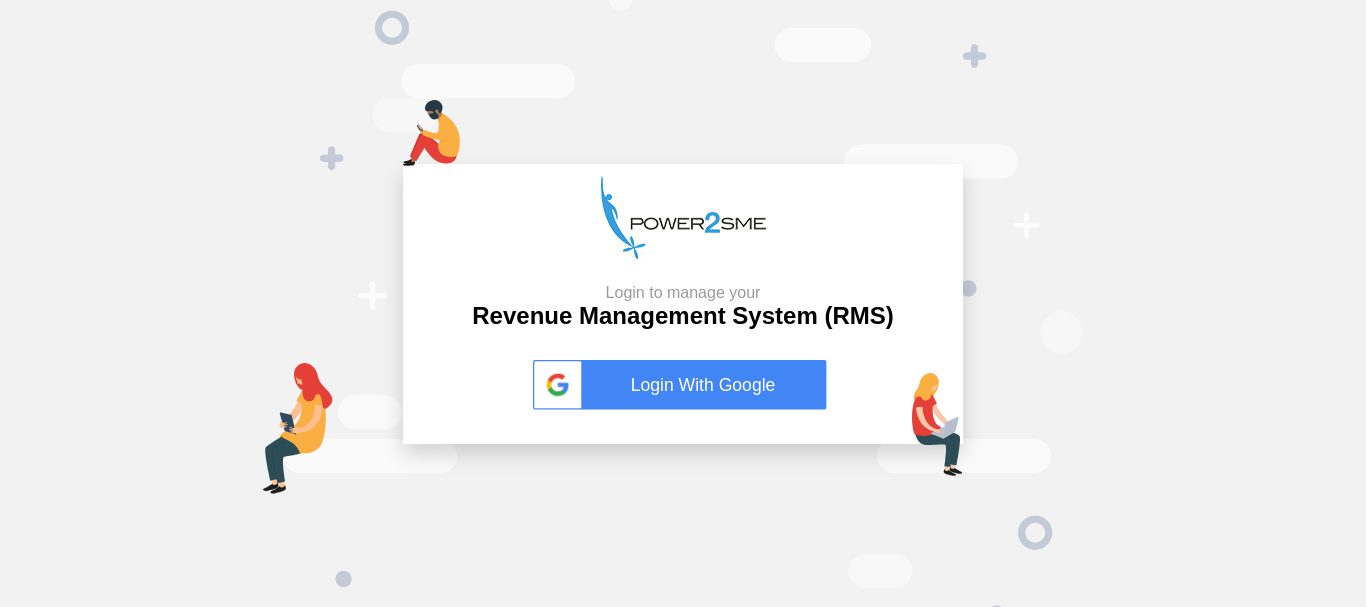 scroll, scrollTop: 0, scrollLeft: 0, axis: both 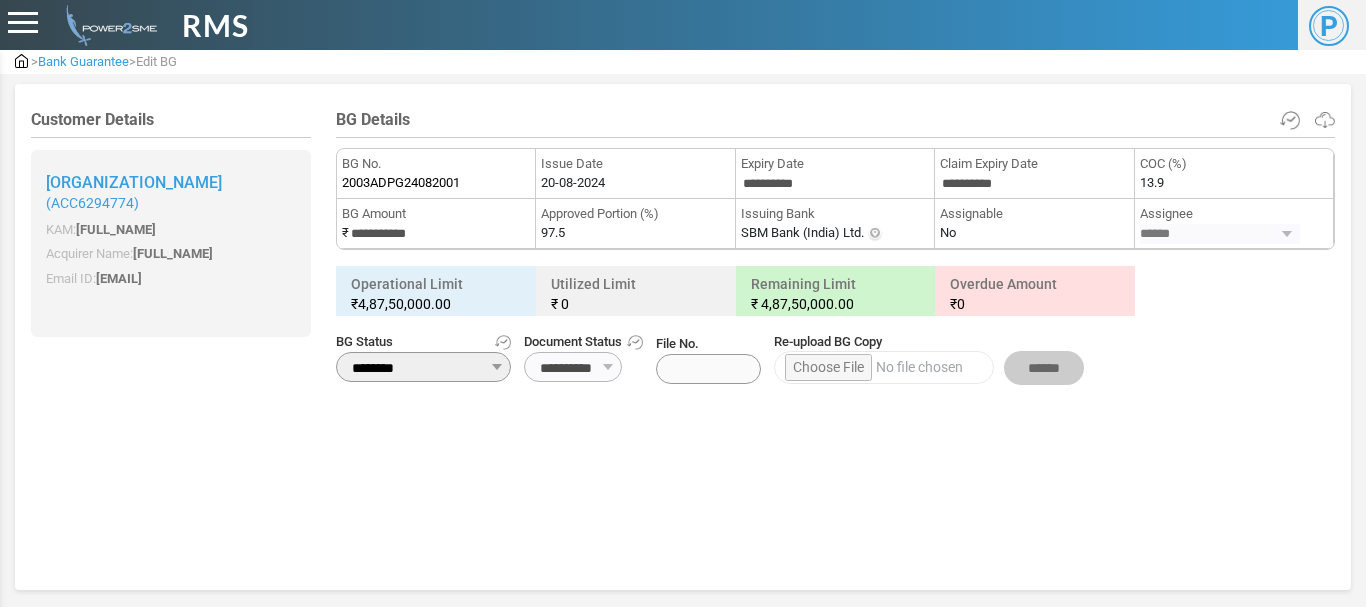 click at bounding box center [23, 22] 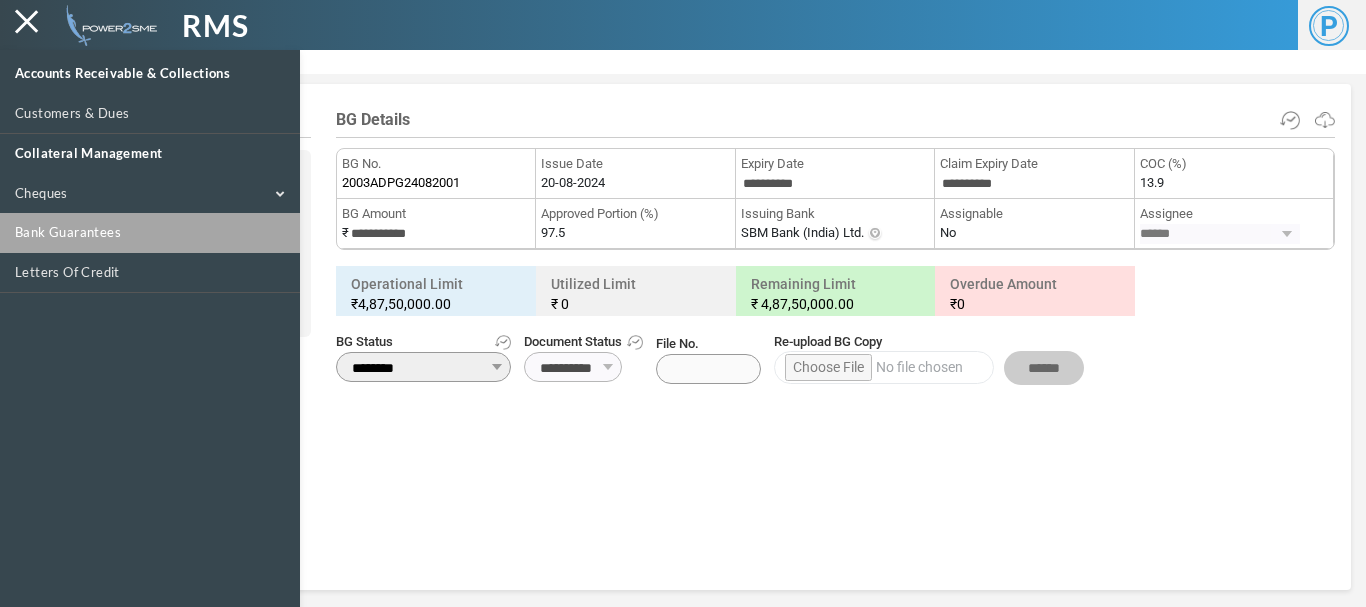 click on "Bank Guarantees" at bounding box center [150, 233] 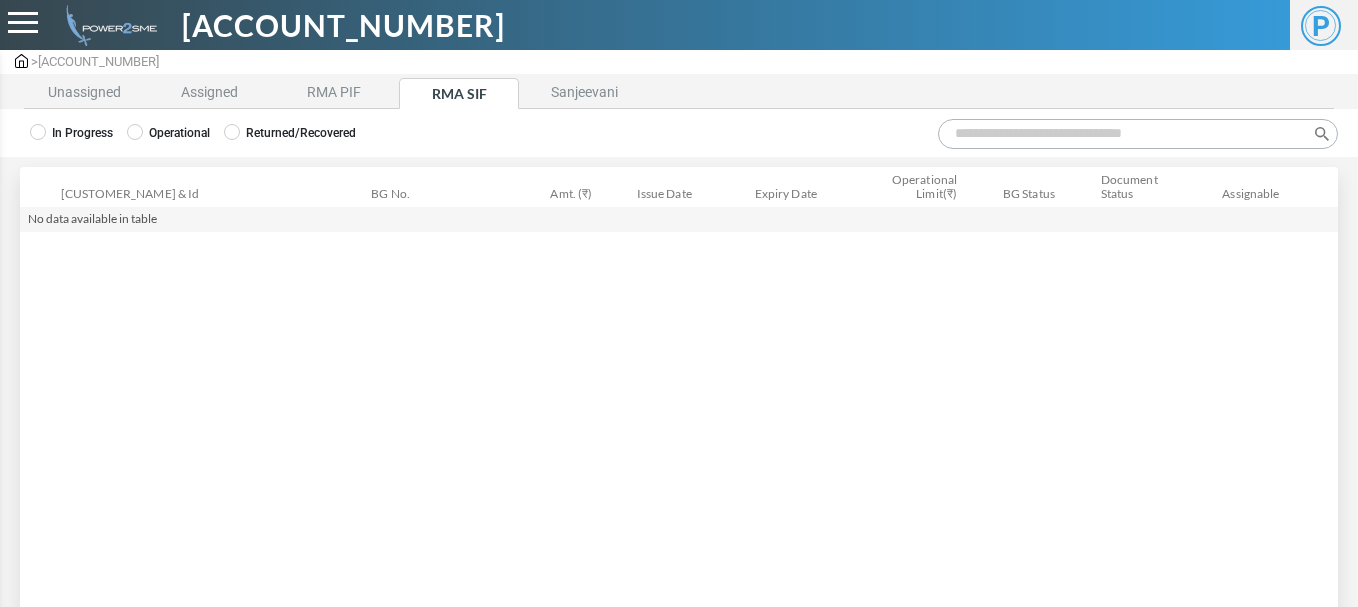 scroll, scrollTop: 0, scrollLeft: 0, axis: both 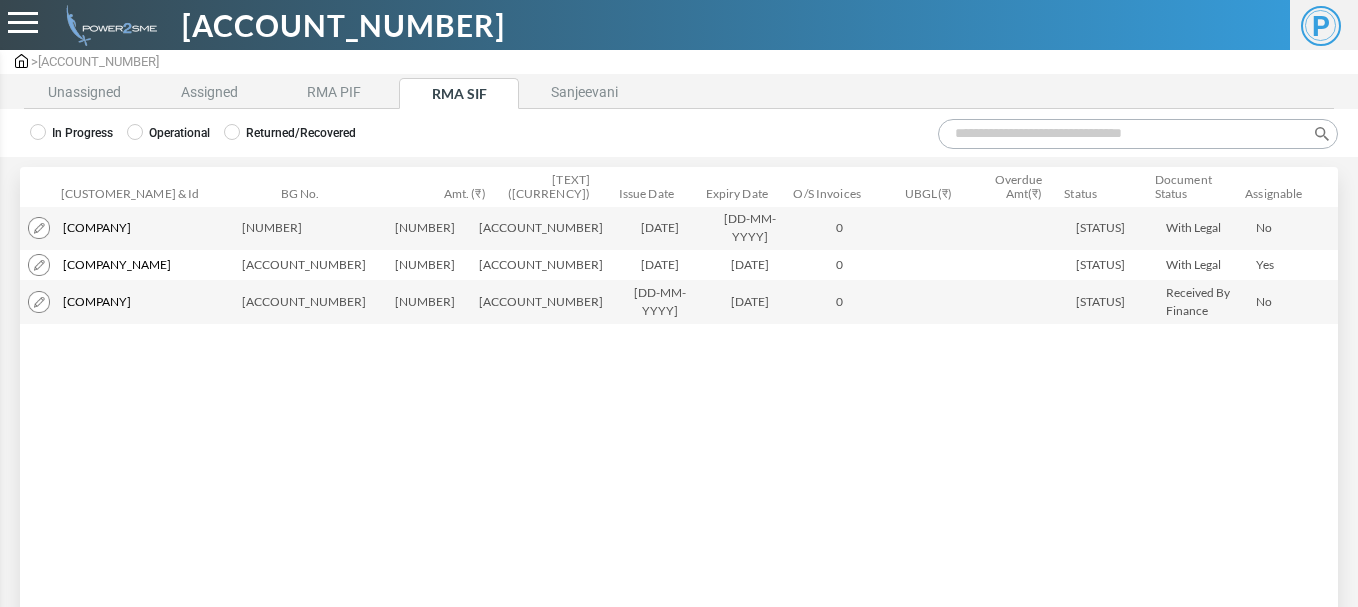 click at bounding box center [39, 228] 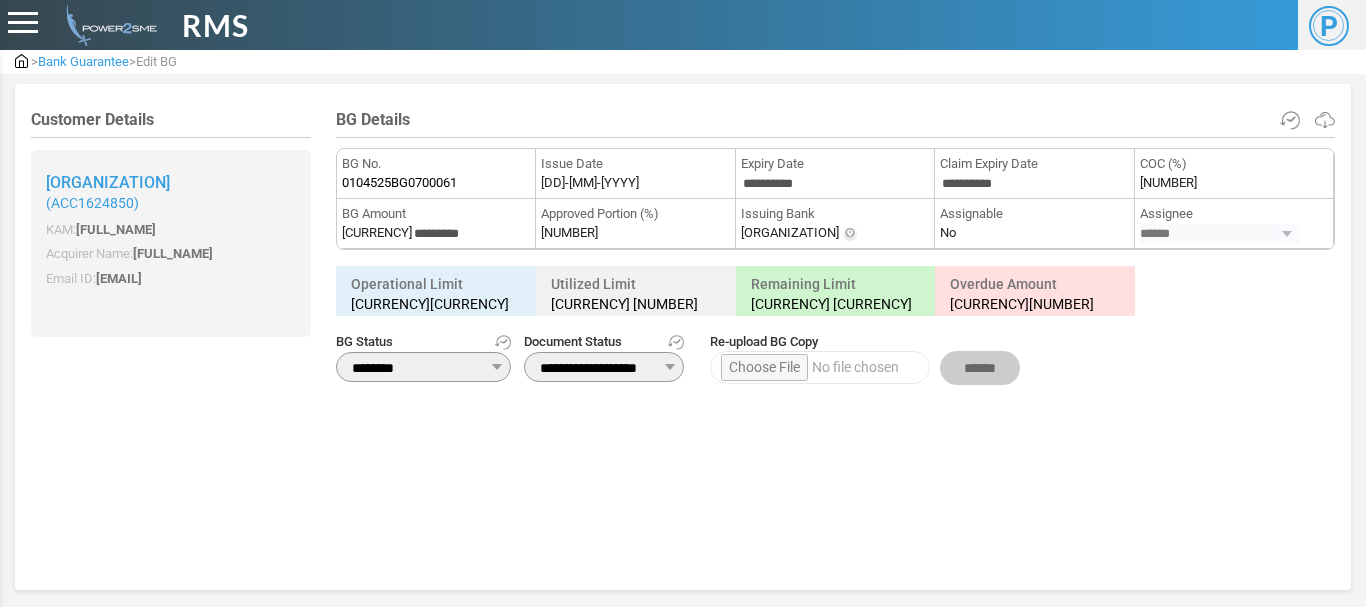 scroll, scrollTop: 0, scrollLeft: 0, axis: both 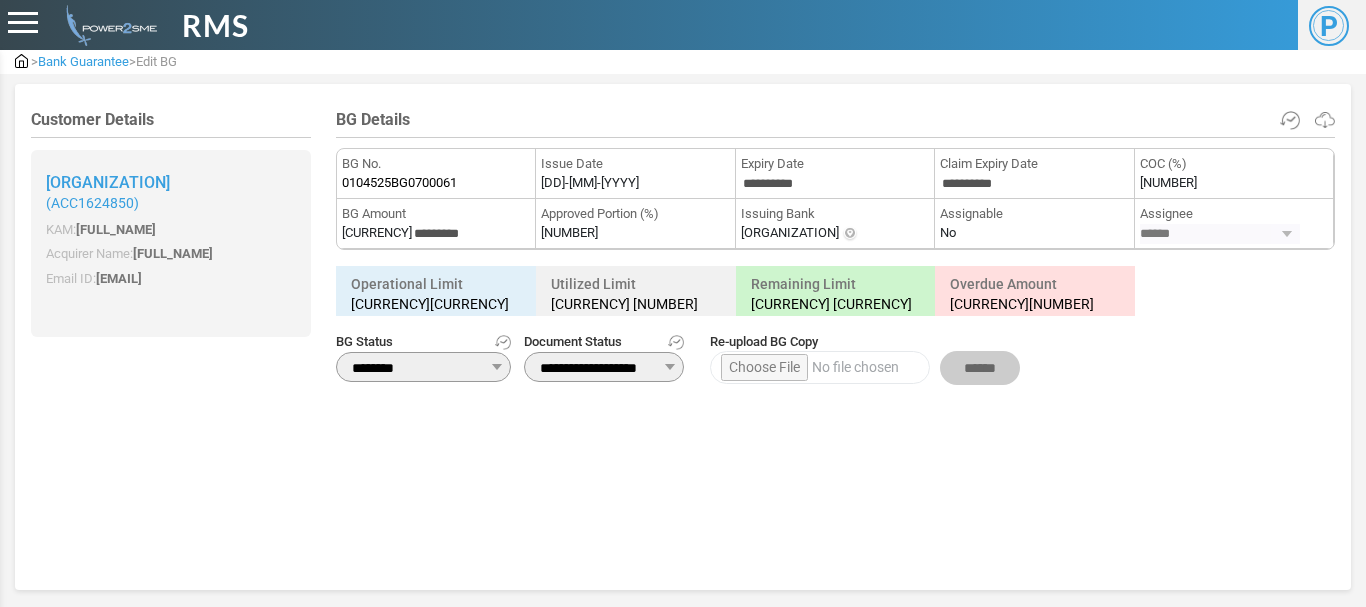 click on "Customer Details
[ORGANIZATION] ( ACC1624850 )
KAM:
[FULL_NAME]
Acquirer Name:
[FULL_NAME]
Email ID:
[EMAIL]
No" at bounding box center [683, 333] 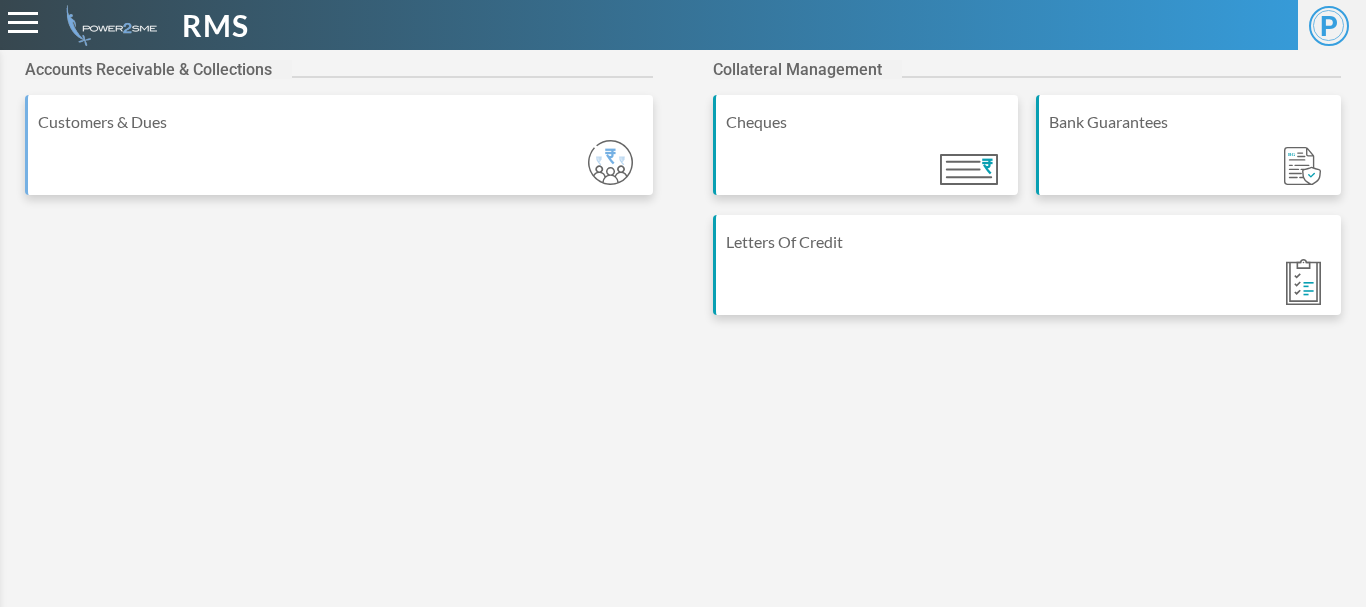 scroll, scrollTop: 0, scrollLeft: 0, axis: both 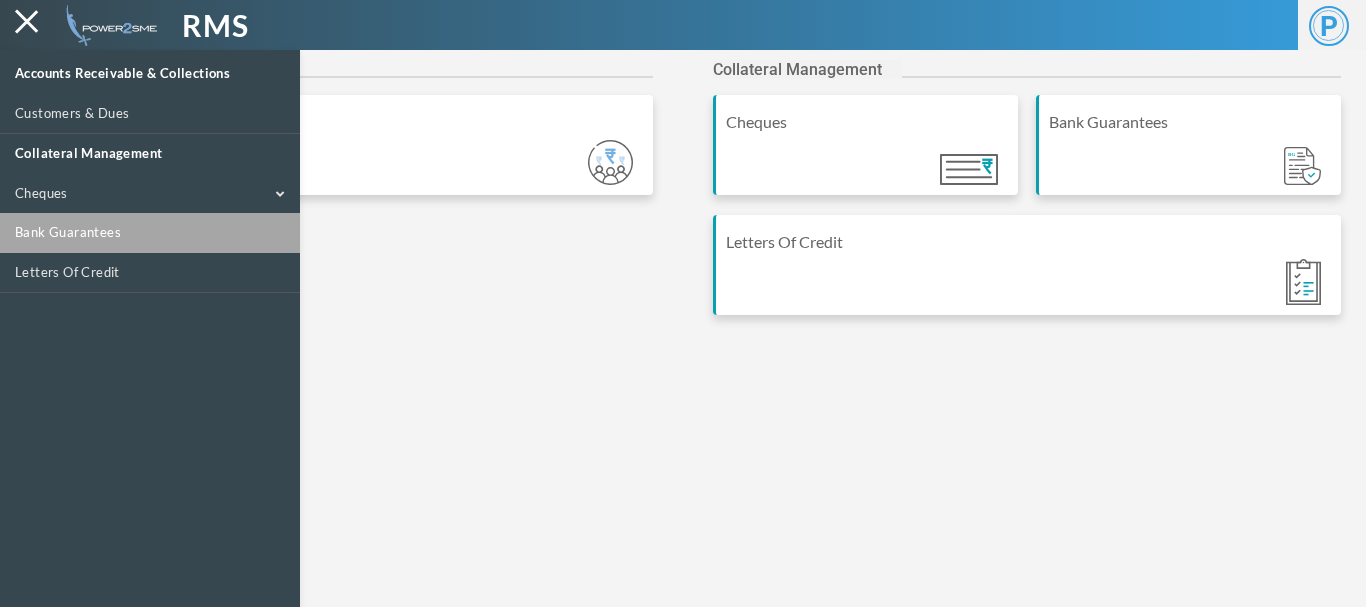 click on "Bank Guarantees" at bounding box center [150, 233] 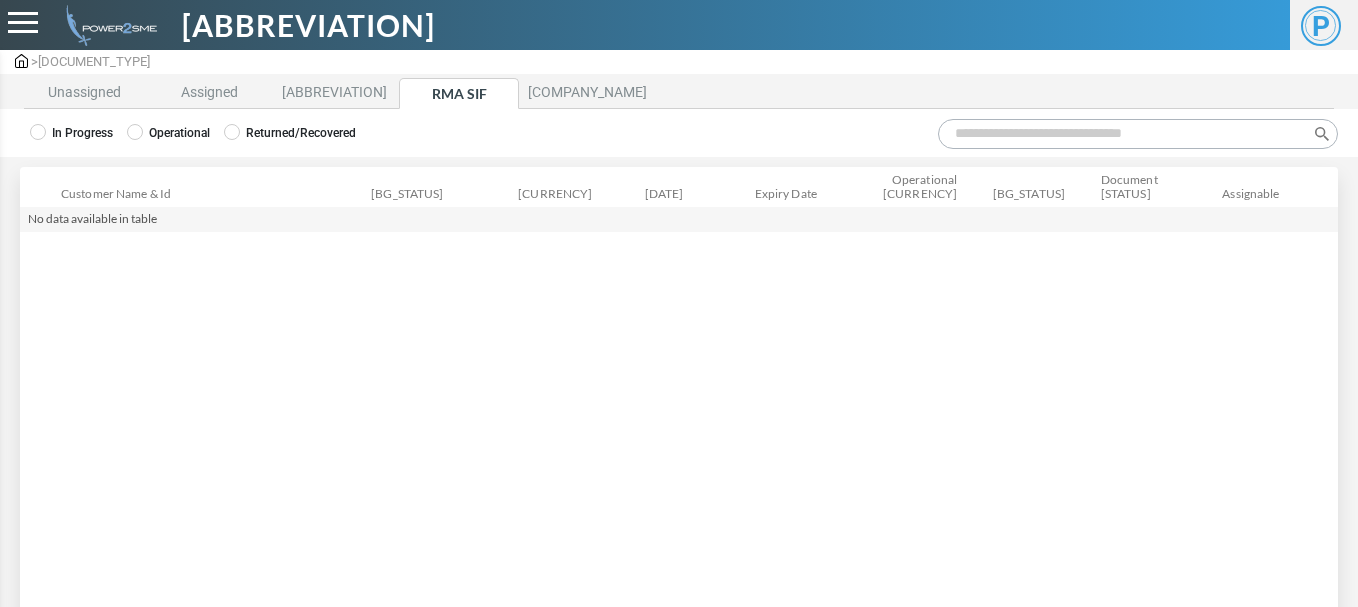 scroll, scrollTop: 0, scrollLeft: 0, axis: both 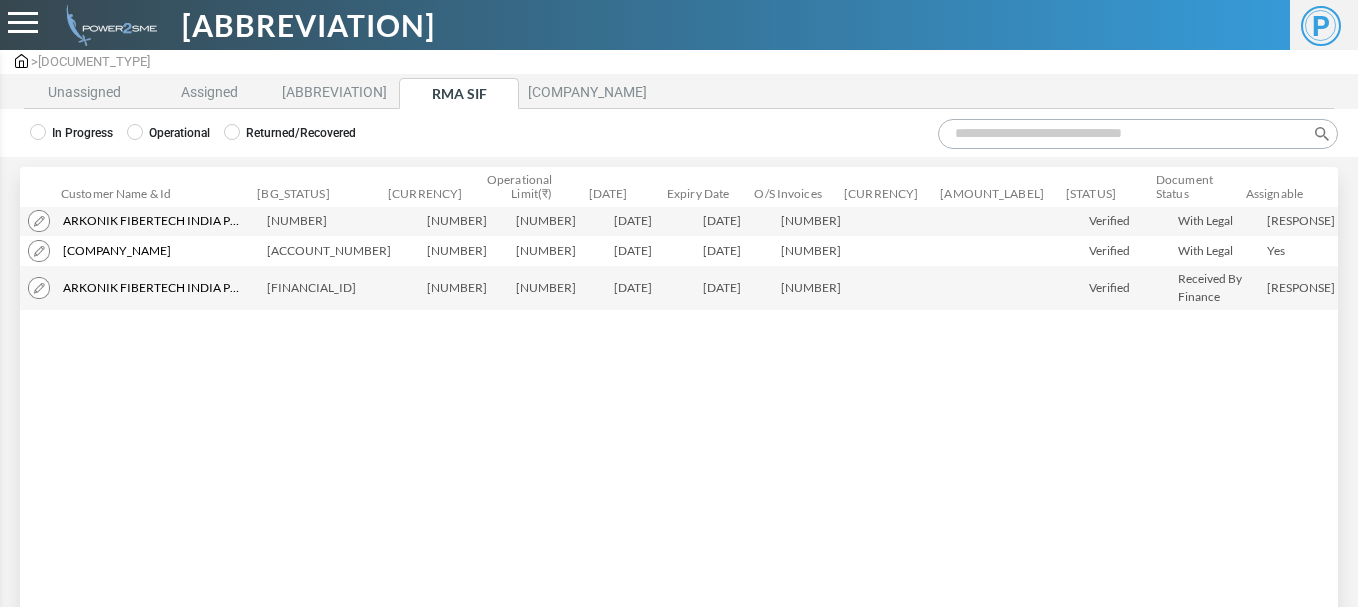 click at bounding box center (39, 221) 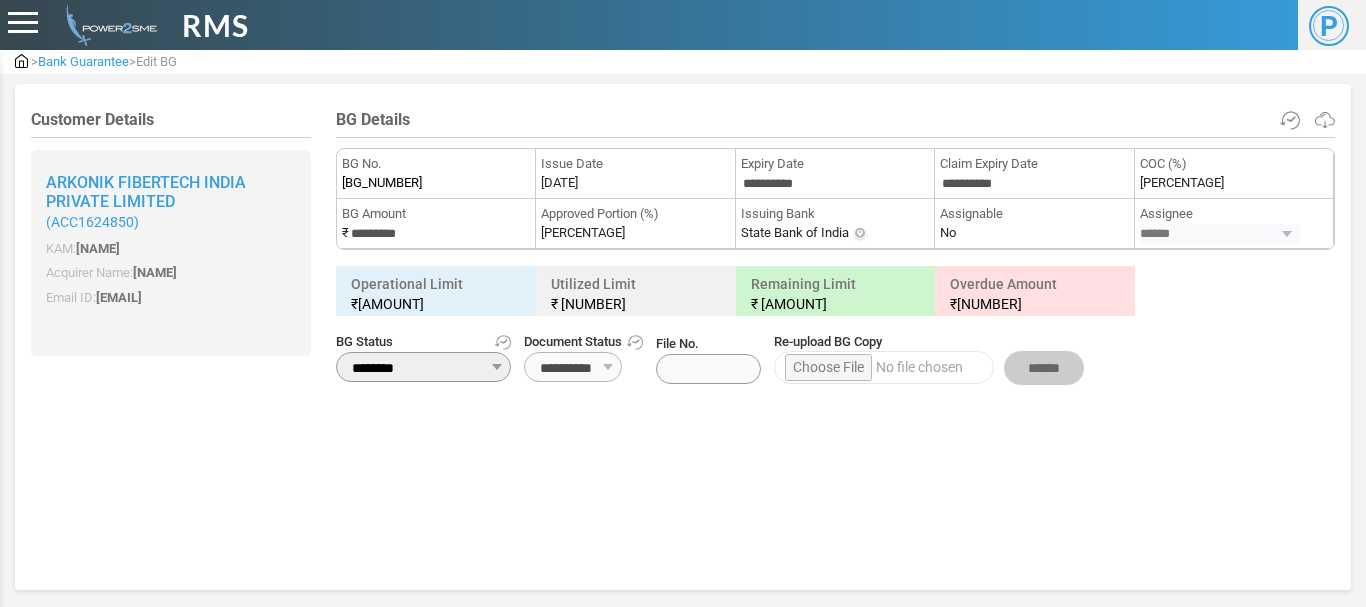 scroll, scrollTop: 0, scrollLeft: 0, axis: both 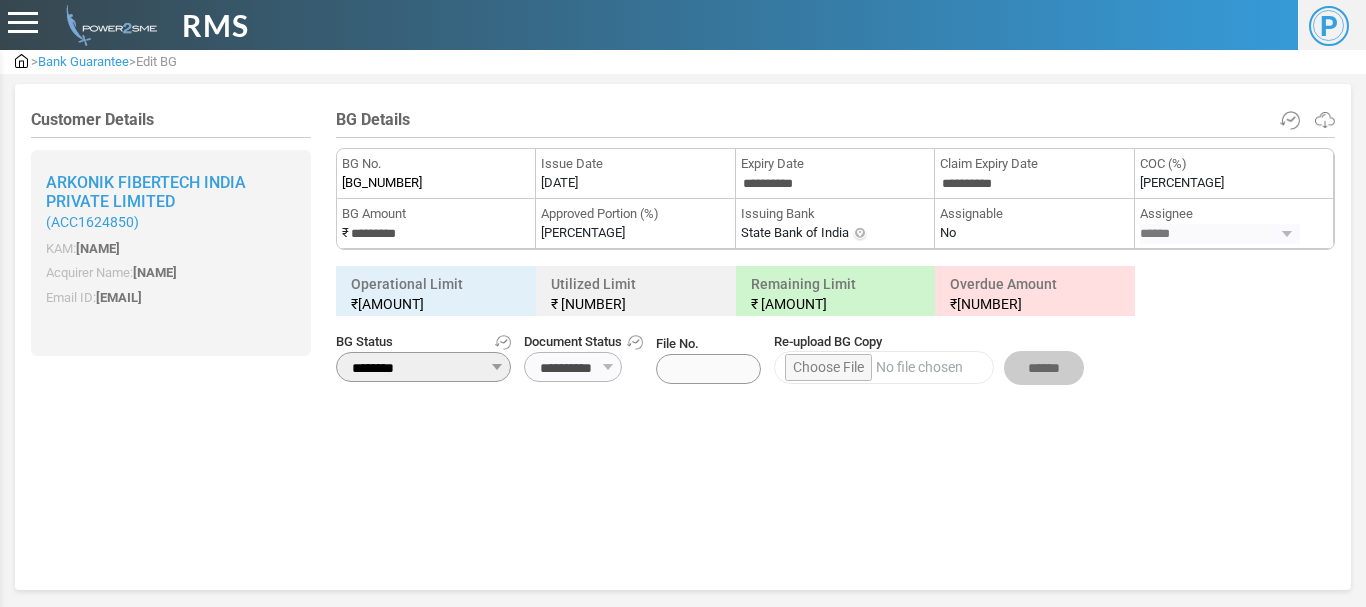 drag, startPoint x: 924, startPoint y: 104, endPoint x: 919, endPoint y: 83, distance: 21.587032 